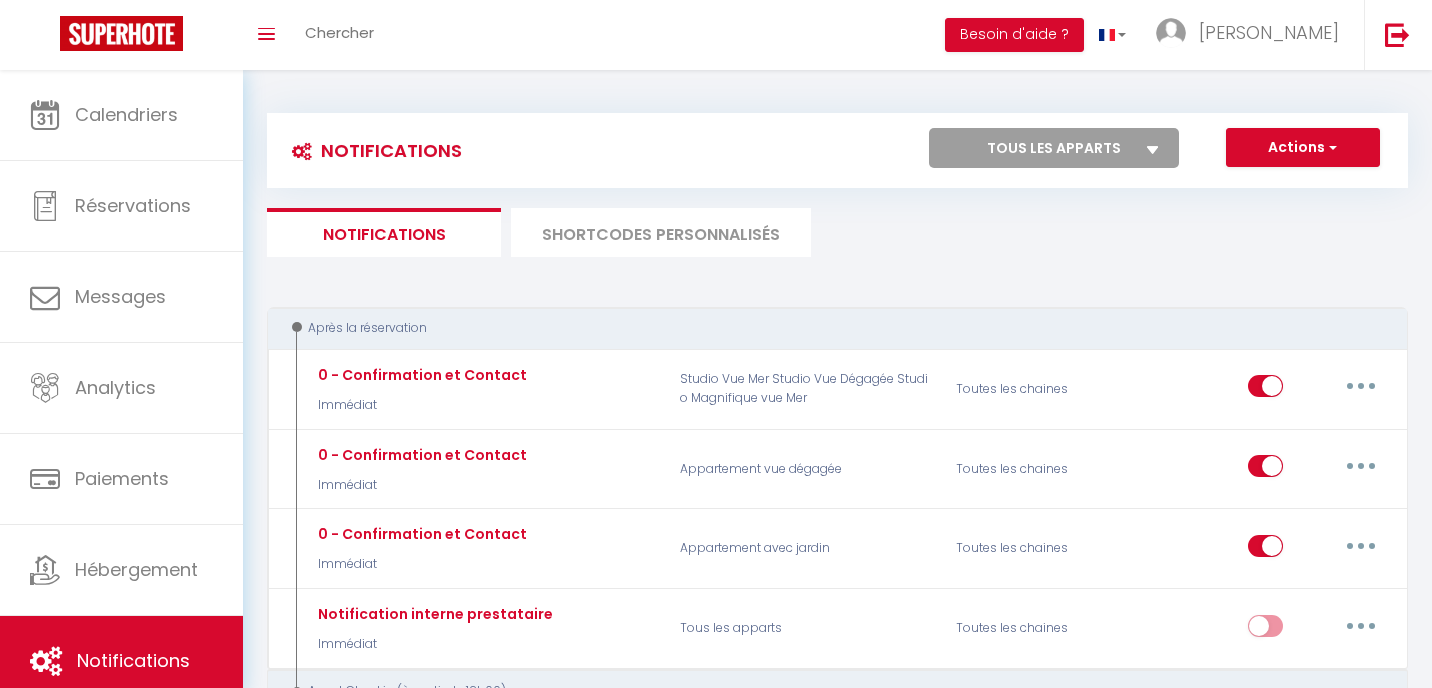 scroll, scrollTop: 0, scrollLeft: 0, axis: both 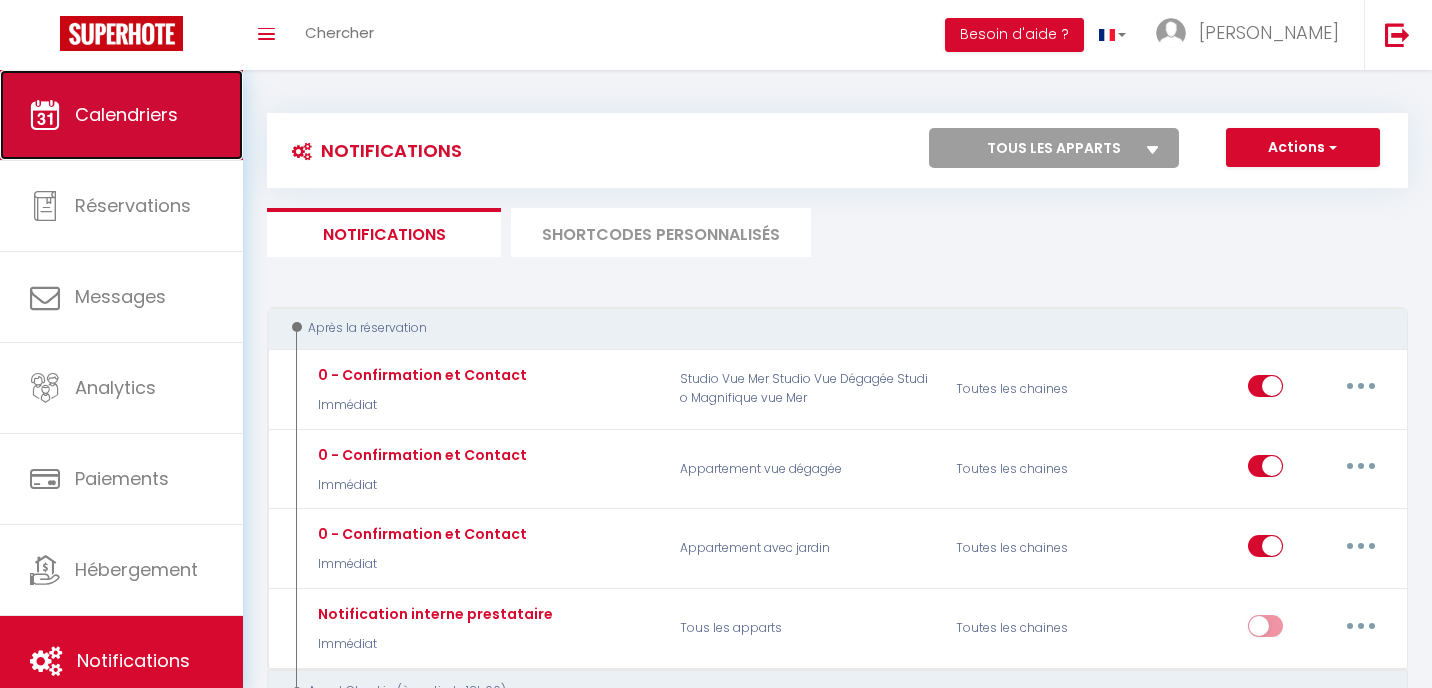 click on "Calendriers" at bounding box center [121, 115] 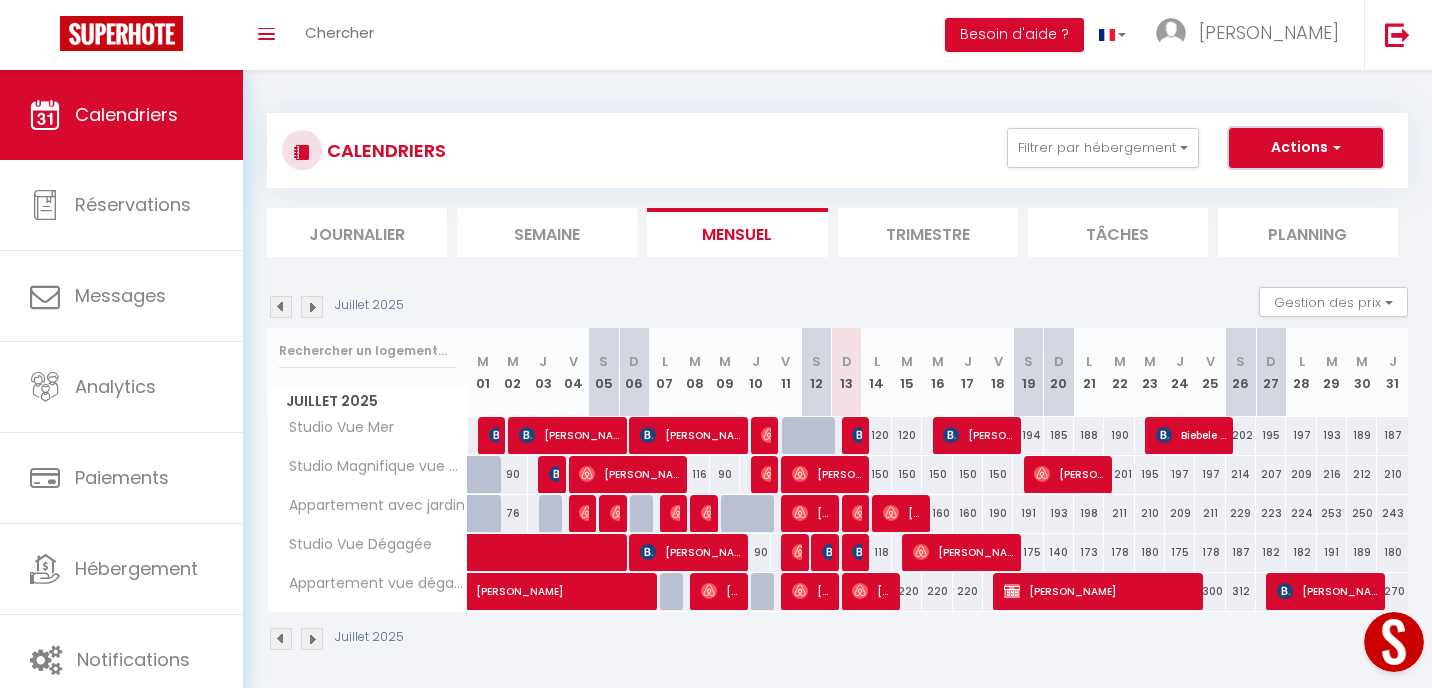 click on "Actions" at bounding box center (1306, 148) 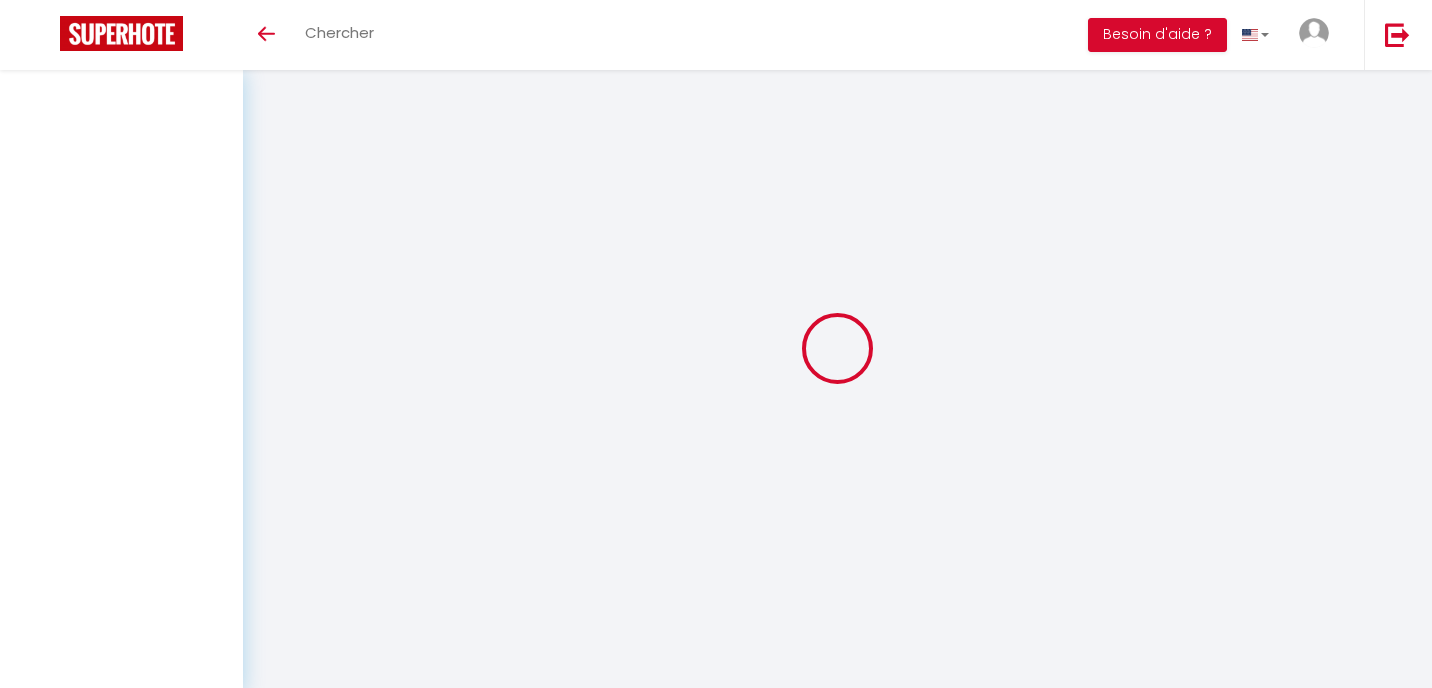 scroll, scrollTop: 0, scrollLeft: 0, axis: both 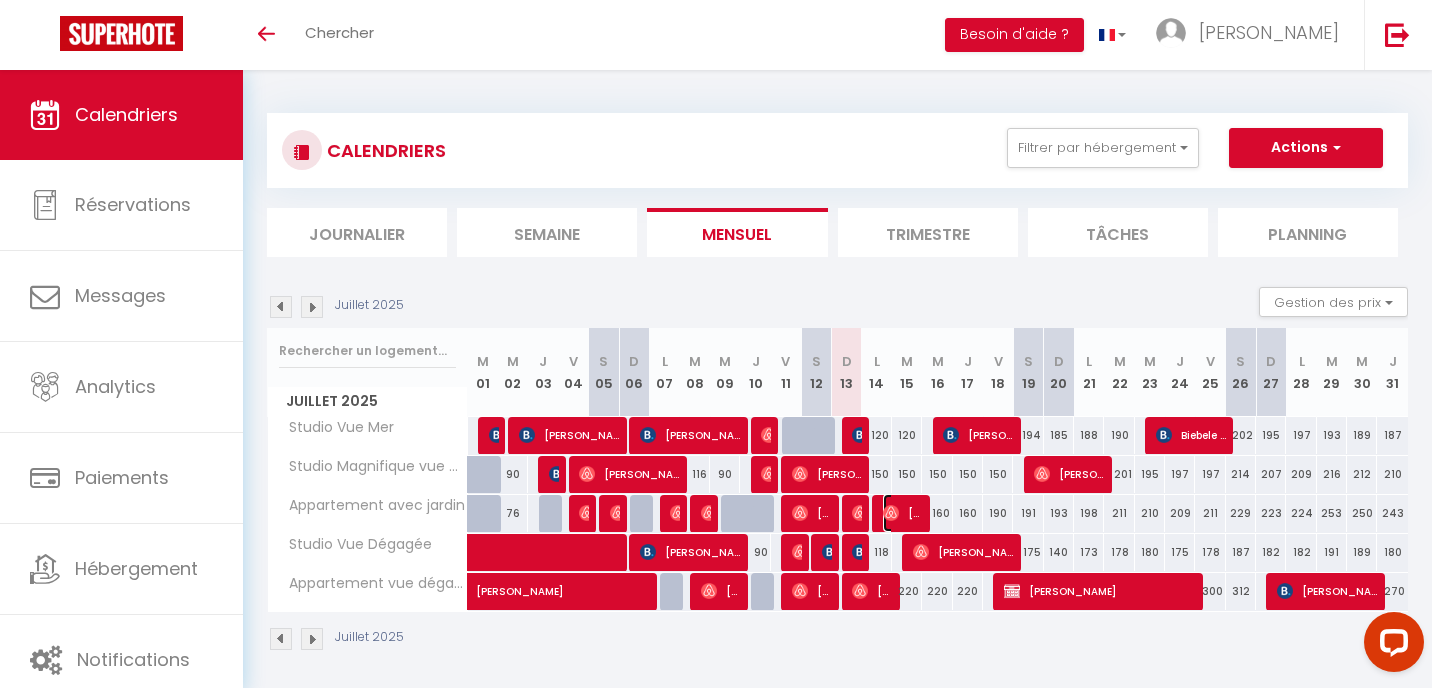click on "[PERSON_NAME]" at bounding box center [903, 513] 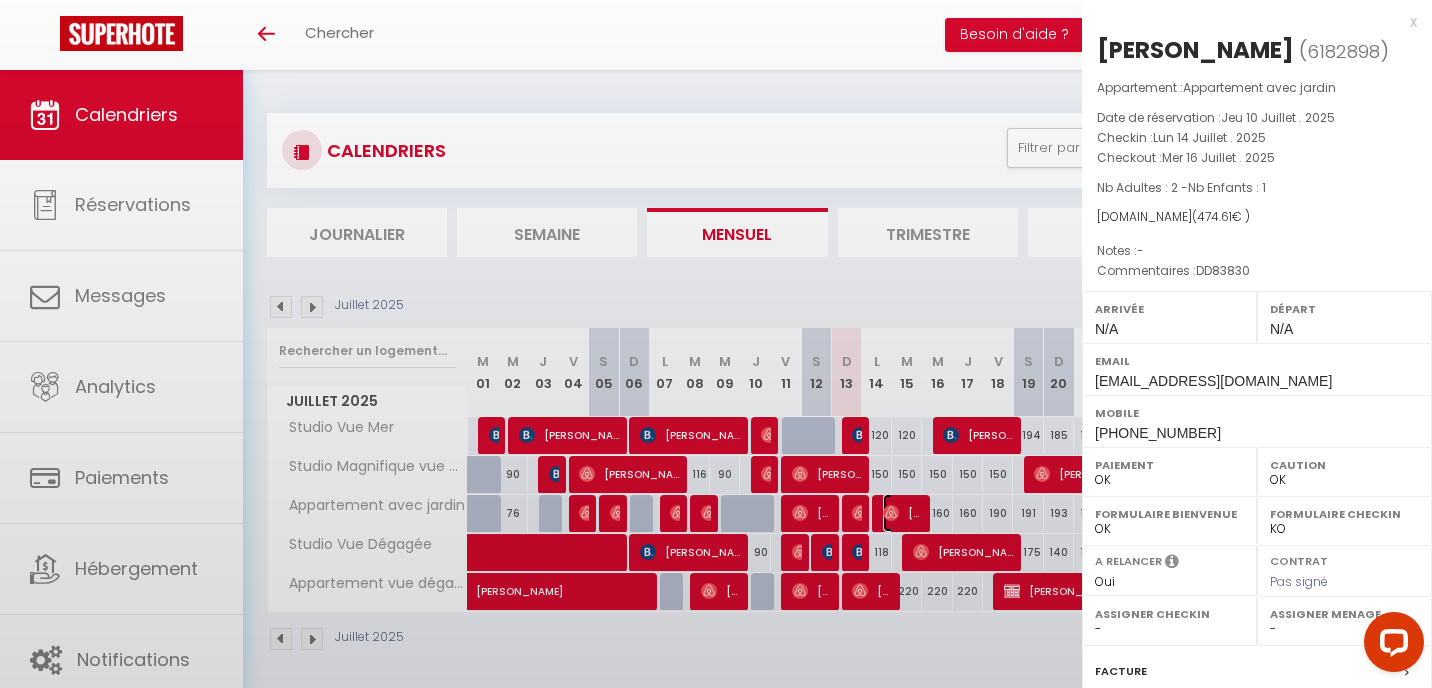 select on "49294" 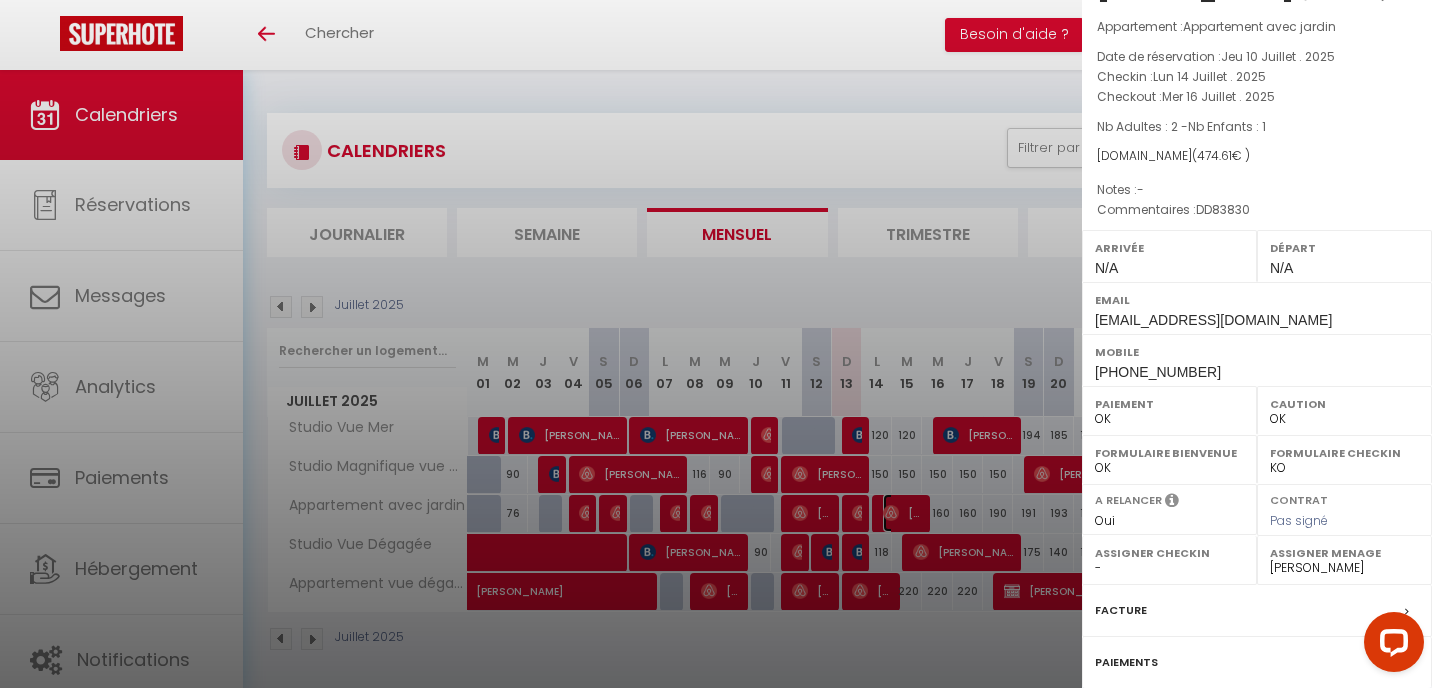 scroll, scrollTop: 244, scrollLeft: 0, axis: vertical 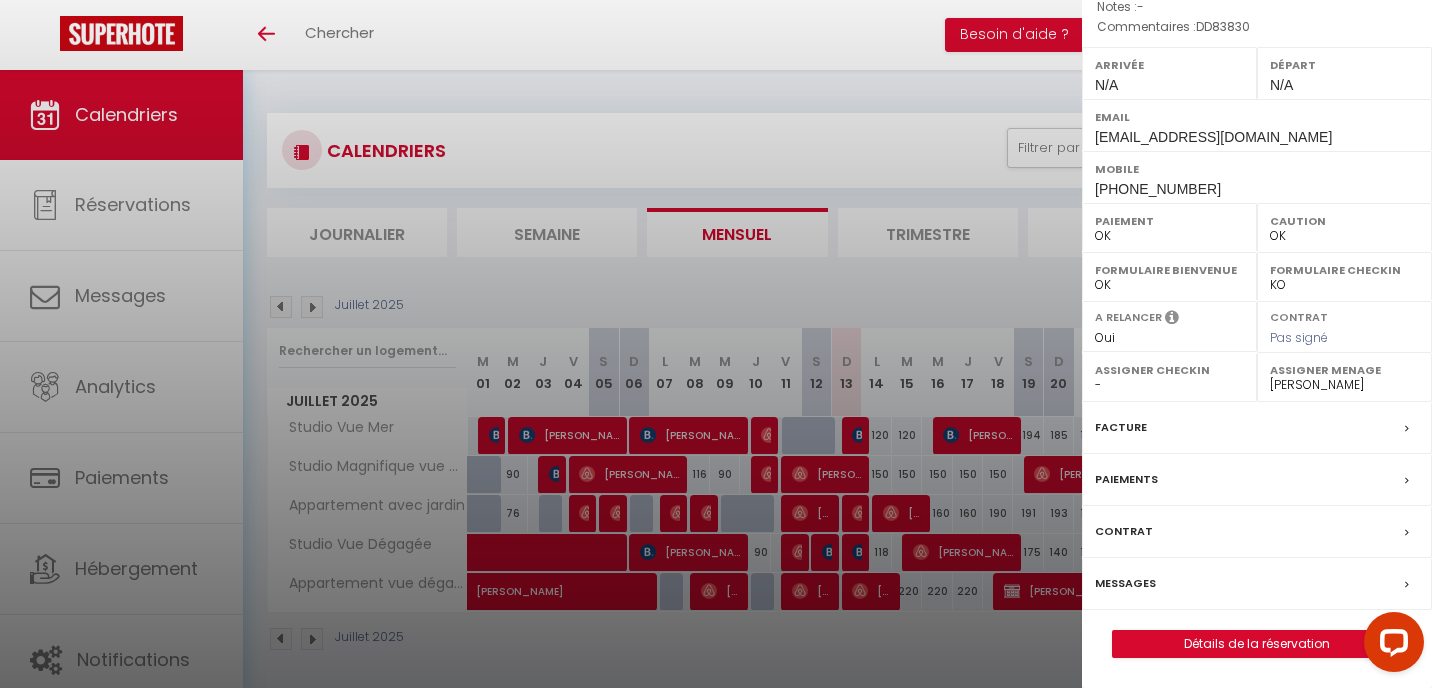 click on "Messages" at bounding box center (1257, 584) 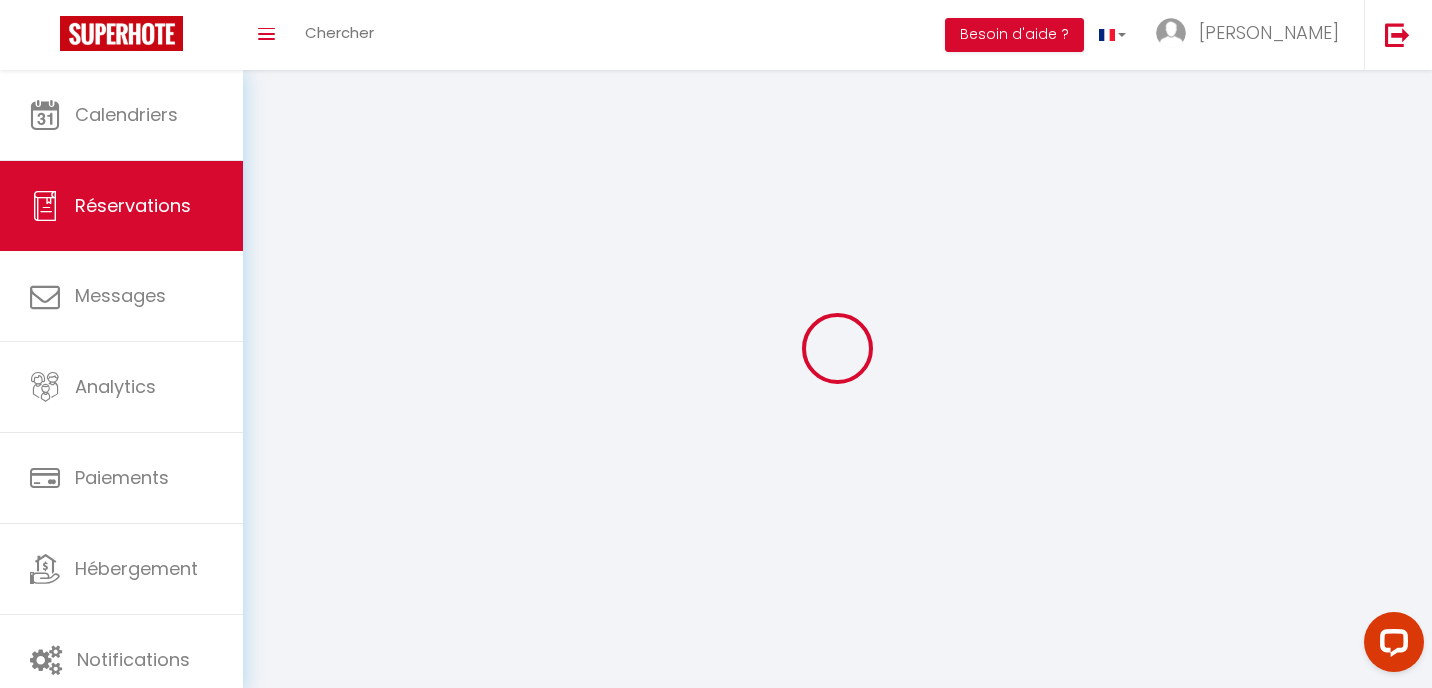 select 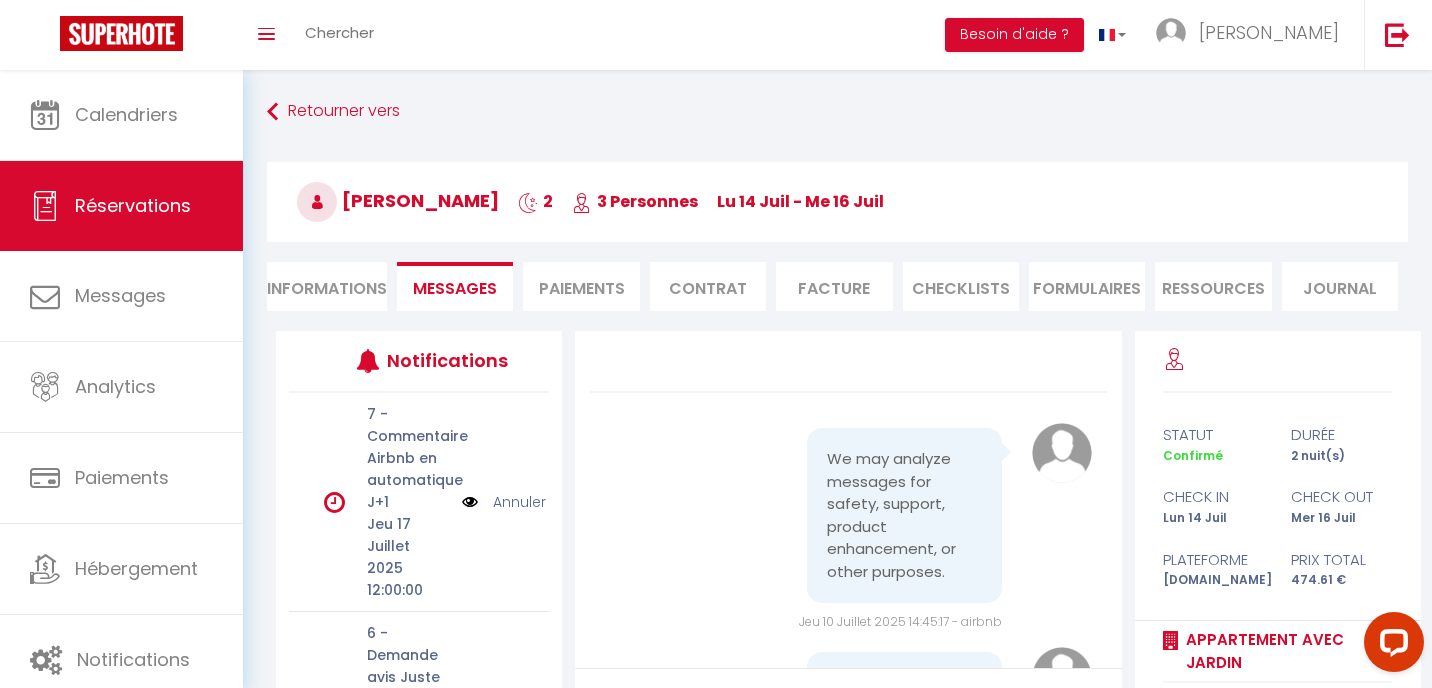scroll, scrollTop: 3470, scrollLeft: 0, axis: vertical 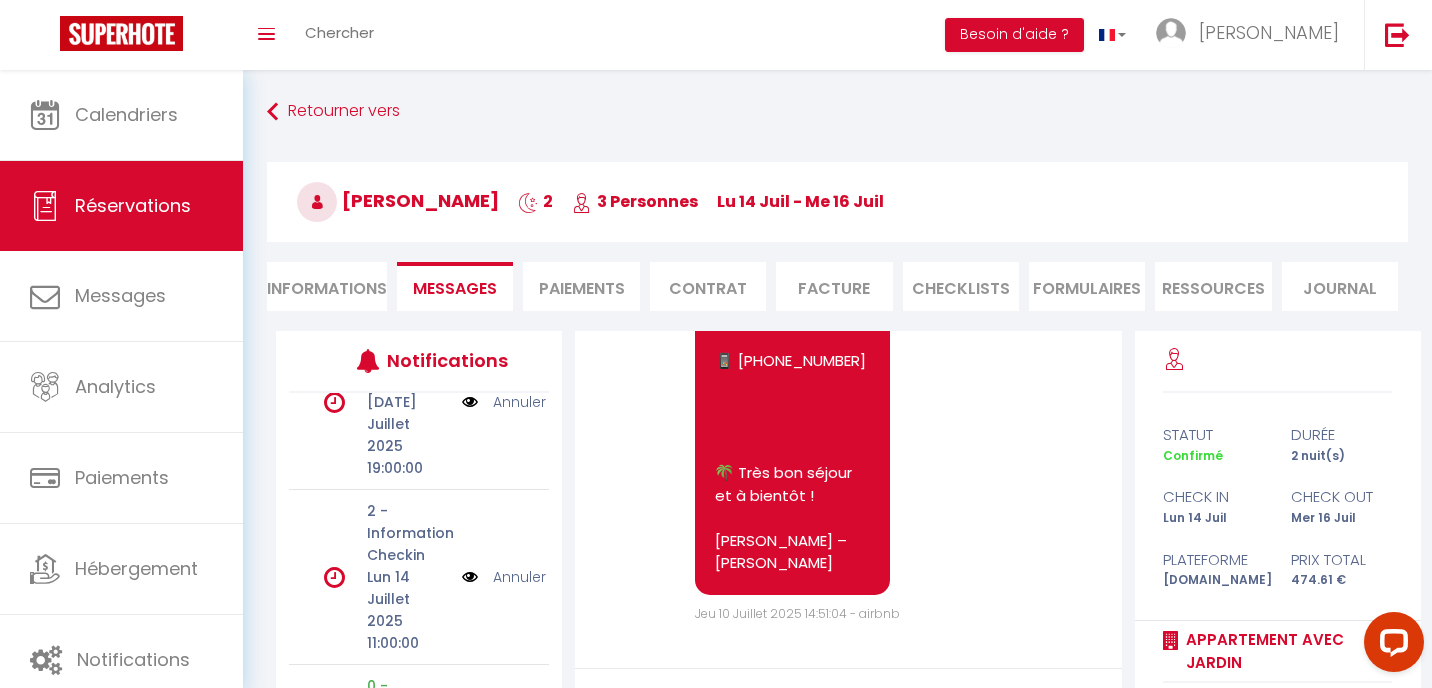 click at bounding box center (470, 577) 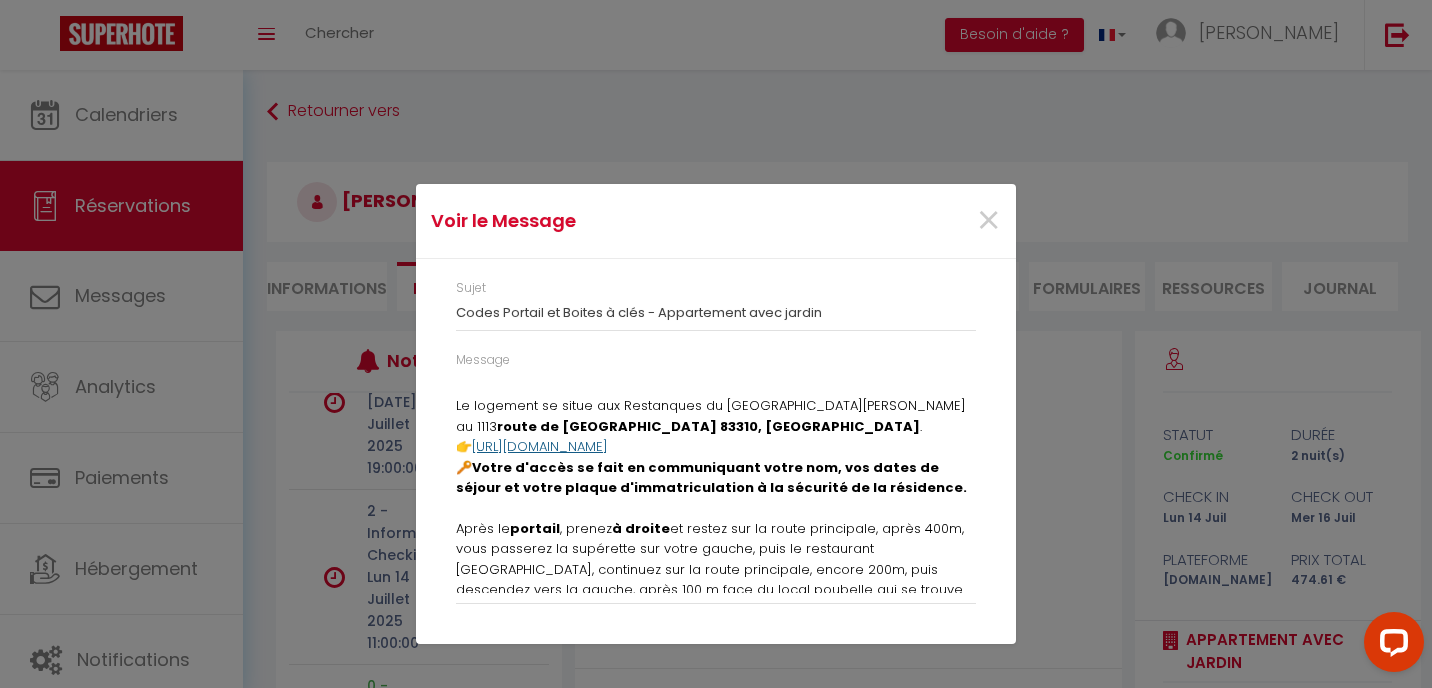 scroll, scrollTop: 0, scrollLeft: 0, axis: both 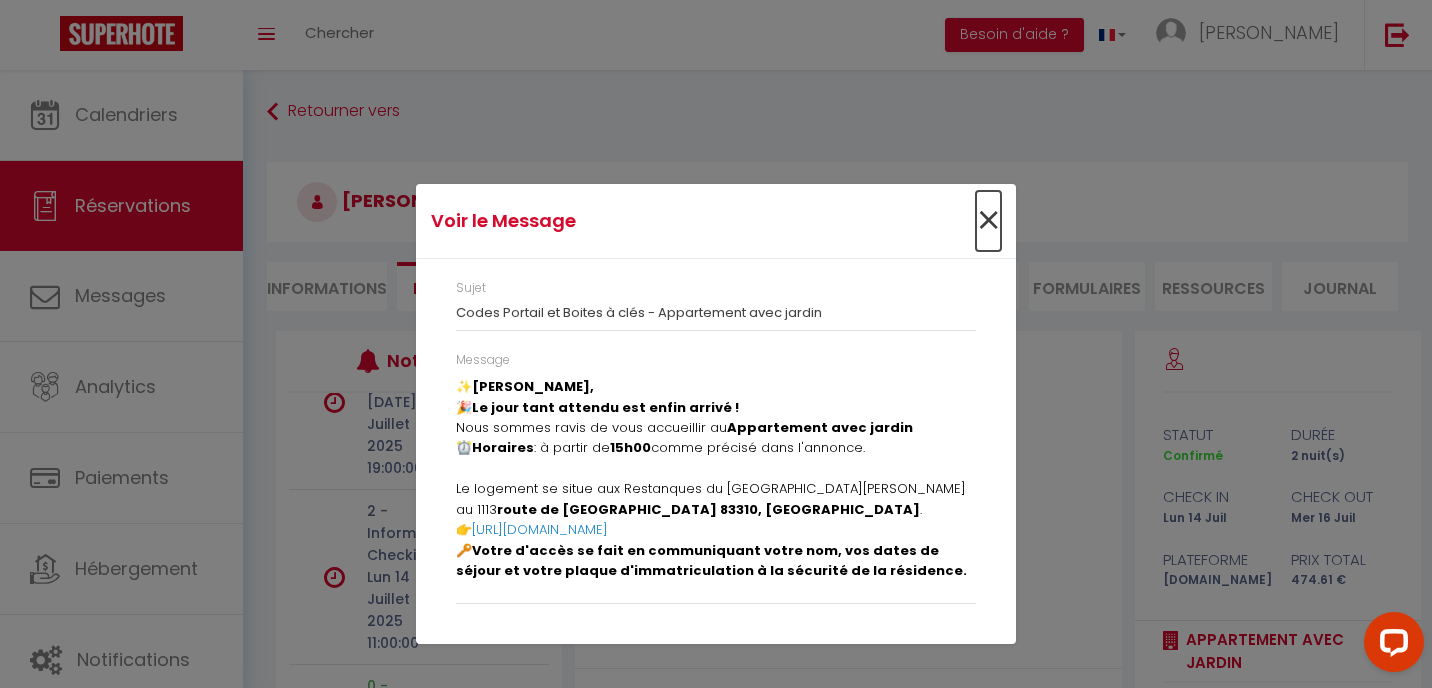 click on "×" at bounding box center [988, 221] 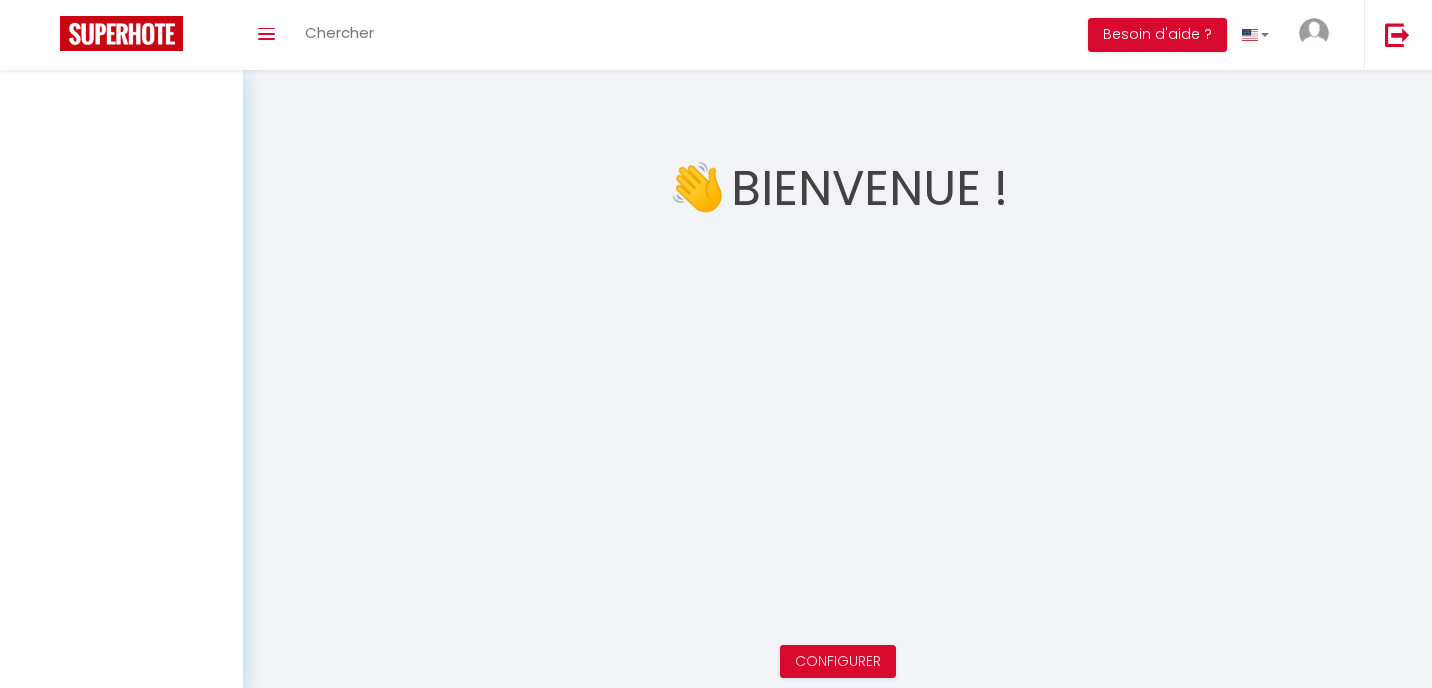 scroll, scrollTop: 0, scrollLeft: 0, axis: both 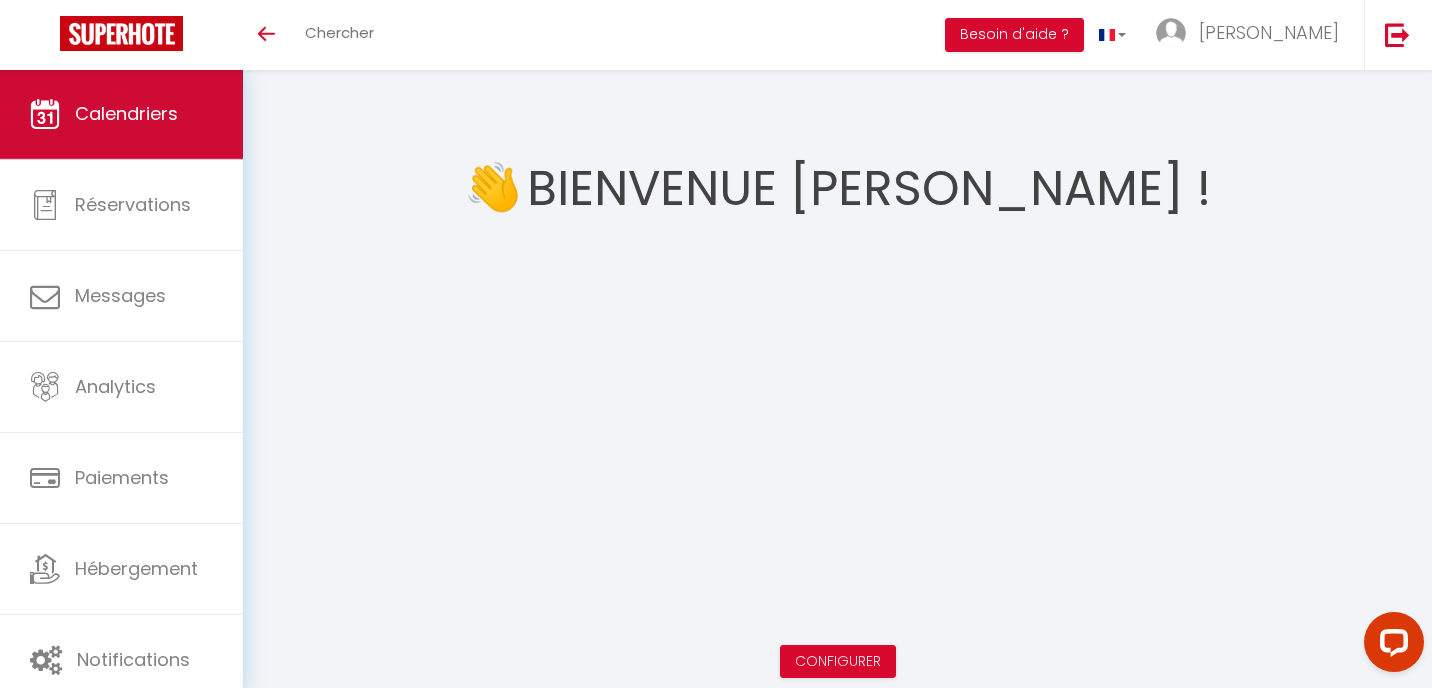 click on "Calendriers" at bounding box center (121, 114) 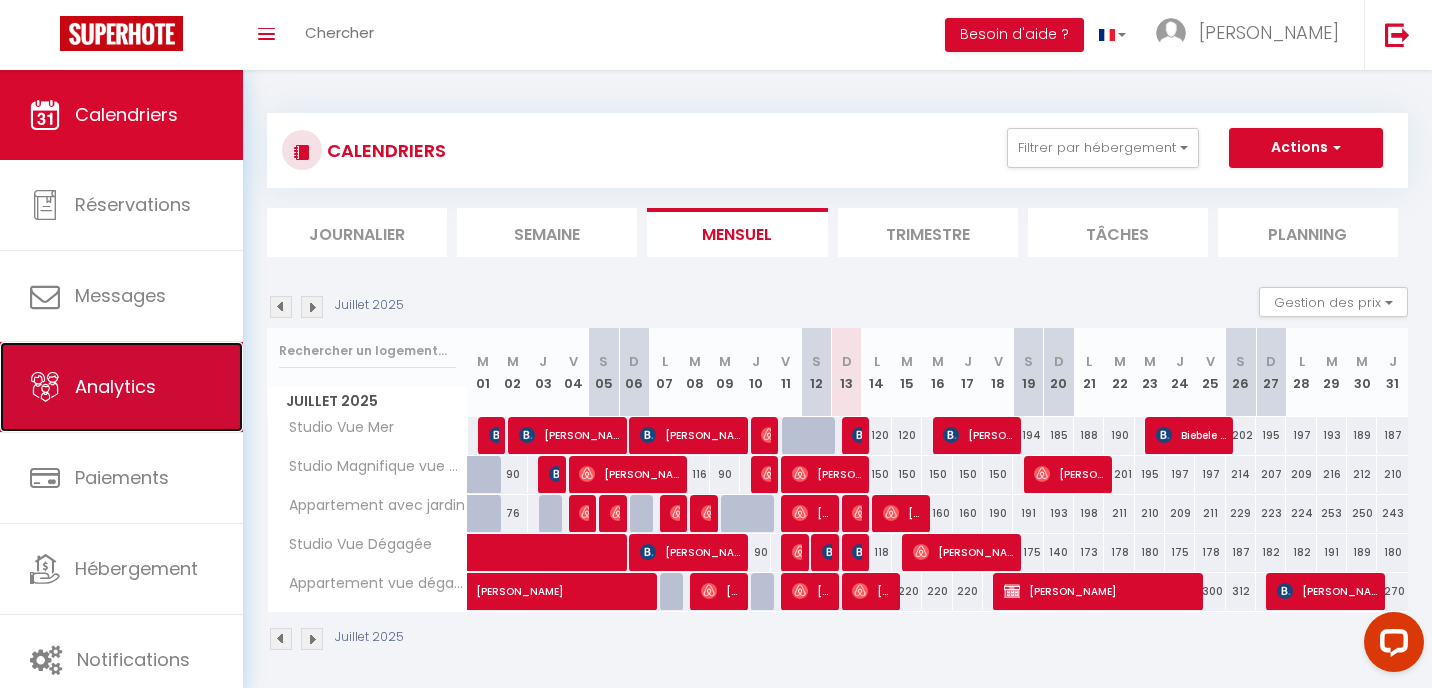 click on "Analytics" at bounding box center (115, 386) 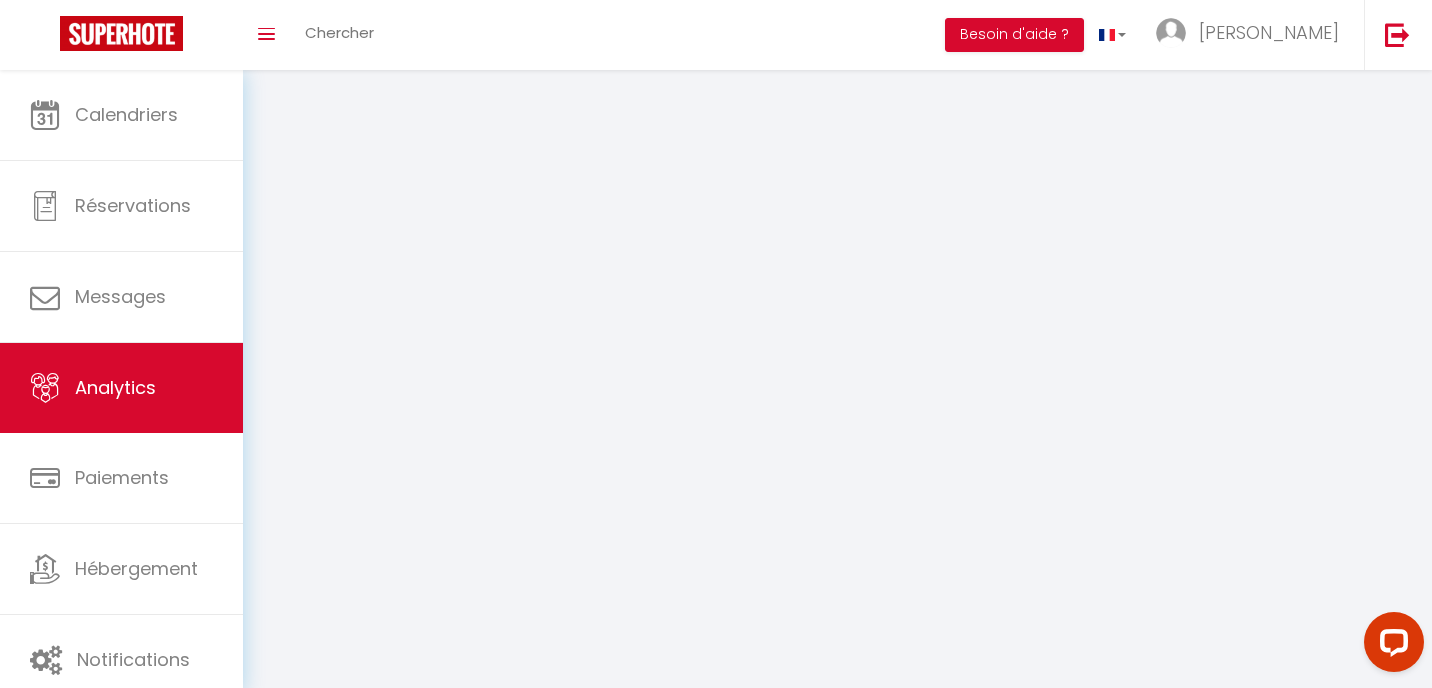 select on "2025" 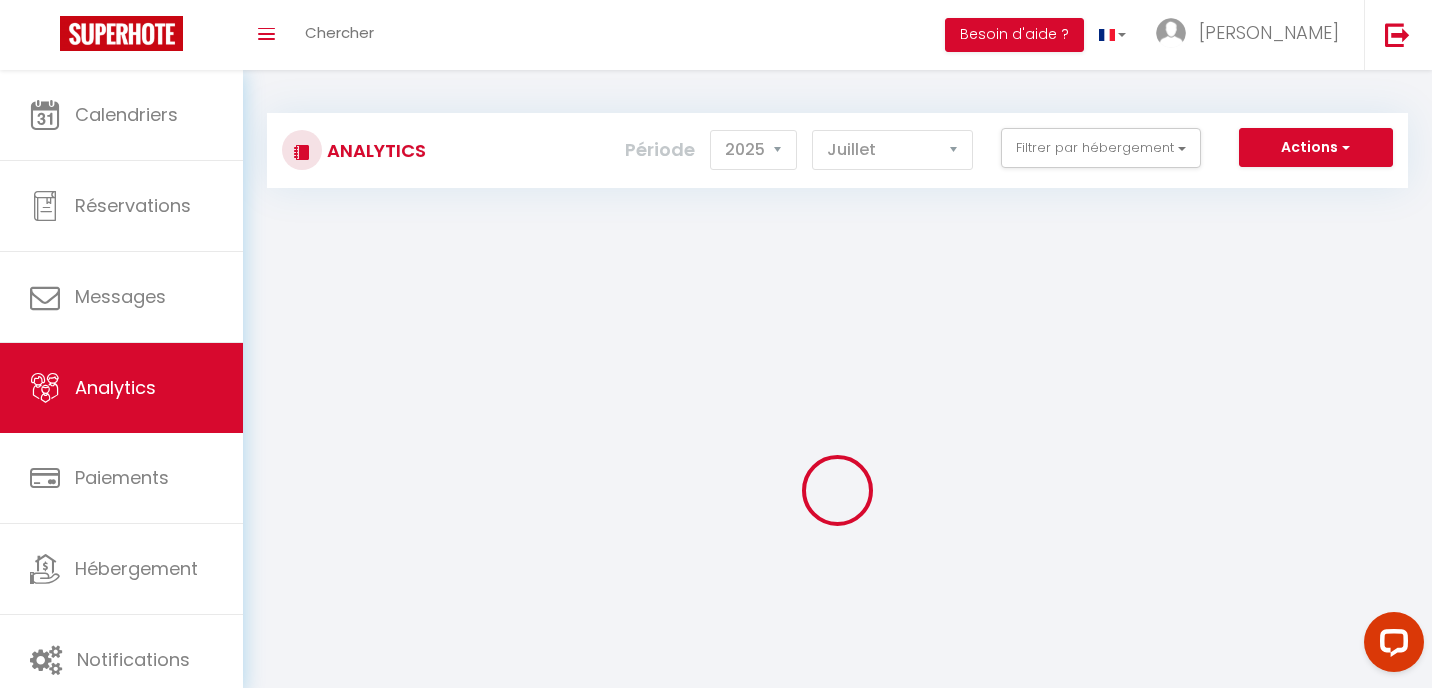 checkbox on "false" 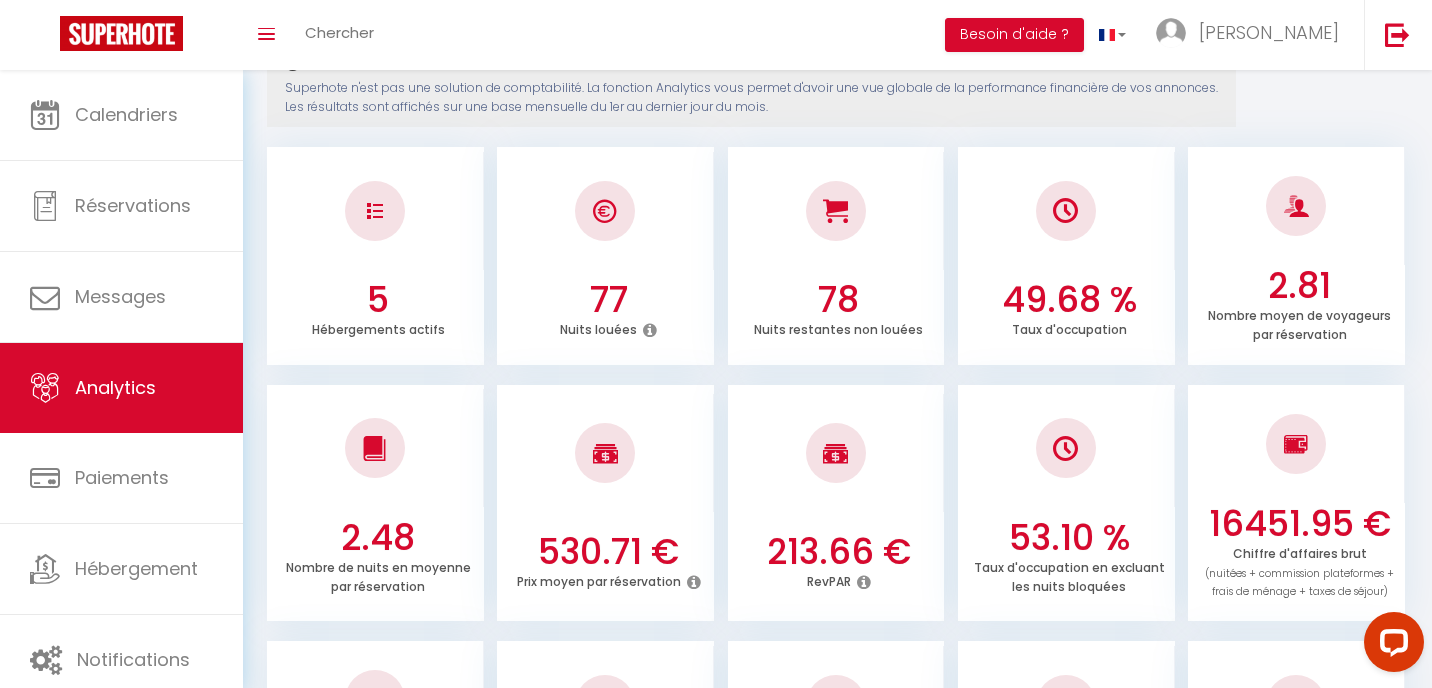 scroll, scrollTop: 0, scrollLeft: 0, axis: both 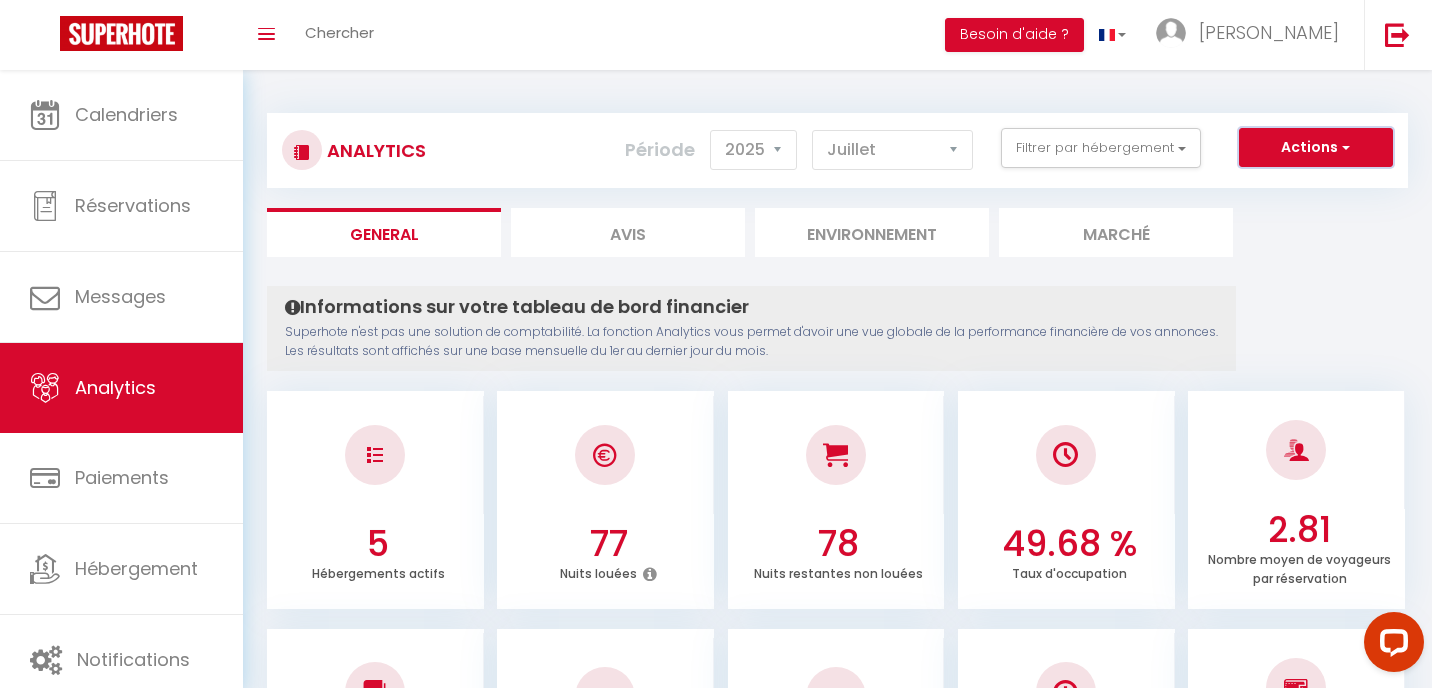 click on "Actions" at bounding box center [1316, 148] 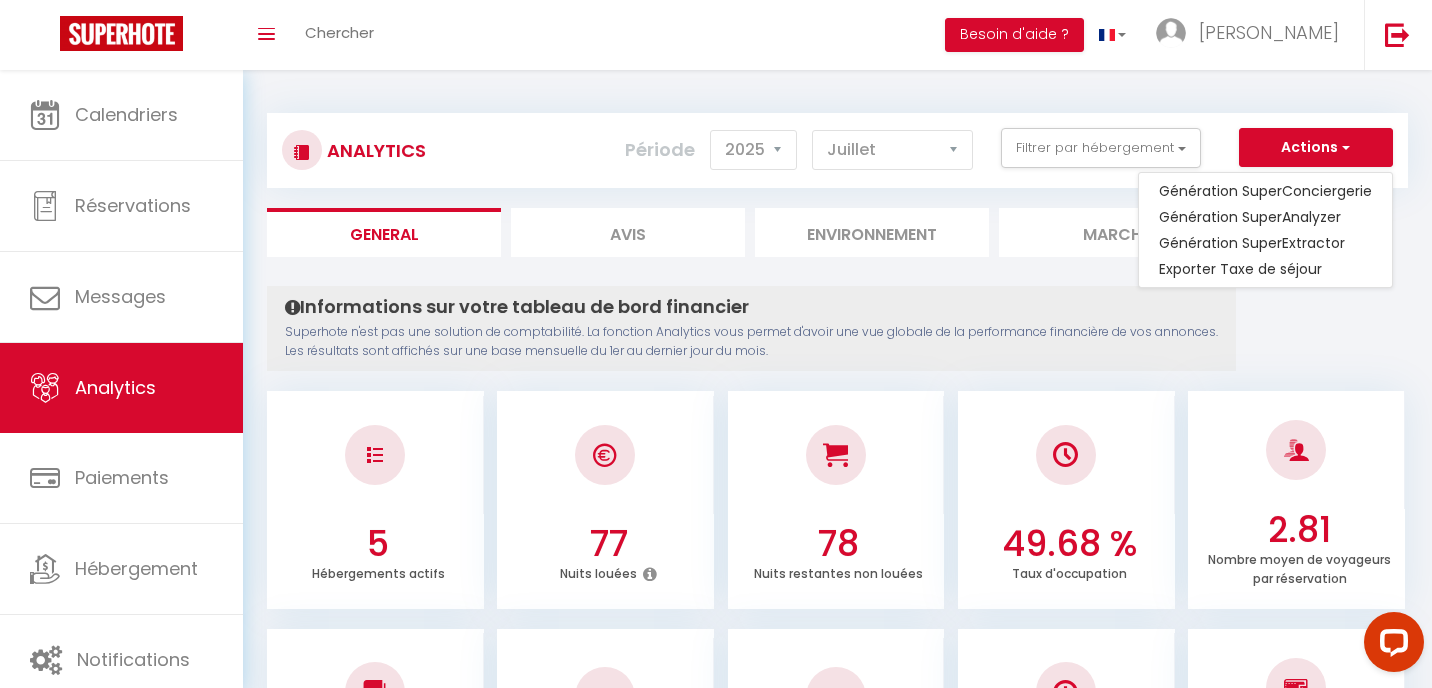 click on "Informations sur votre tableau de bord financier   Superhote n'est pas une solution de comptabilité. La fonction Analytics vous permet d'avoir une vue globale de la performance financière de vos annonces.
Les résultats sont affichés sur une base mensuelle du 1er au dernier jour du mois." at bounding box center (751, 328) 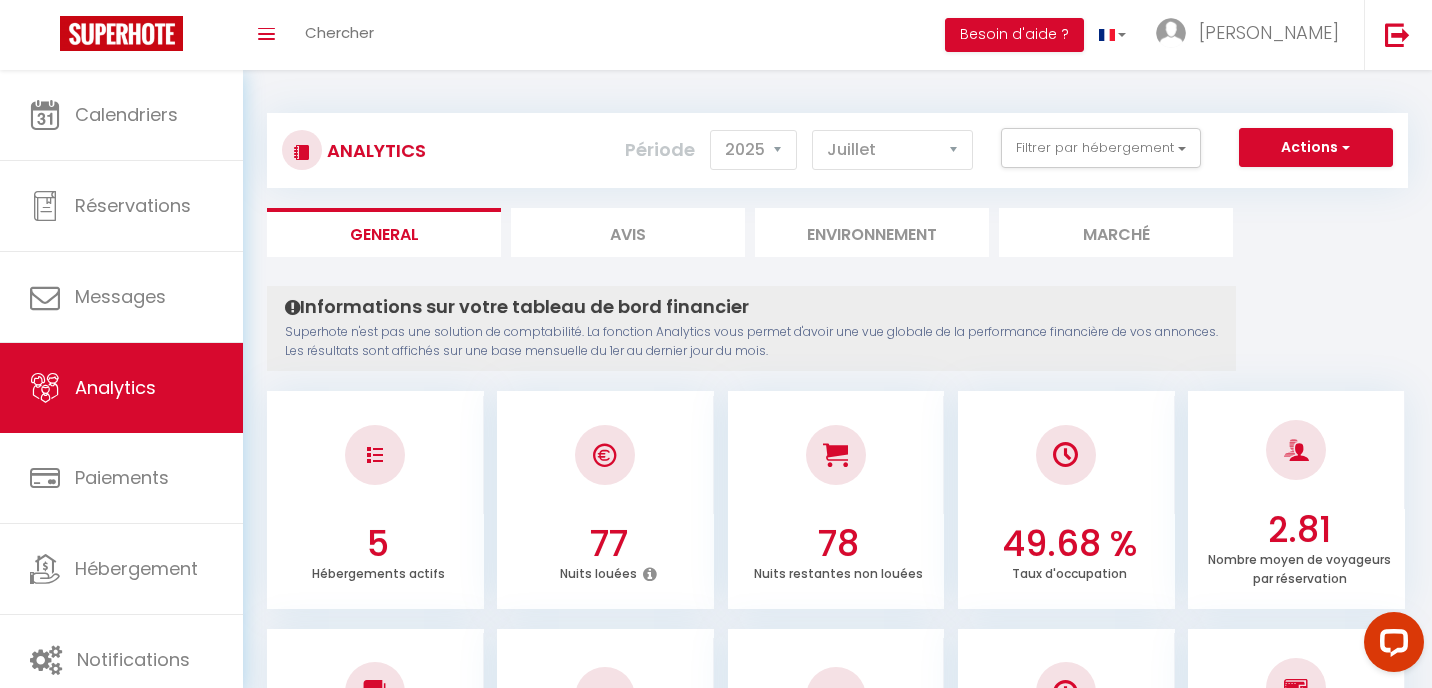 click on "Informations sur votre tableau de bord financier   Superhote n'est pas une solution de comptabilité. La fonction Analytics vous permet d'avoir une vue globale de la performance financière de vos annonces.
Les résultats sont affichés sur une base mensuelle du 1er au dernier jour du mois.
Aucun logement configuré pour le moment   Configurer   [PERSON_NAME] ou Importer des hébergements   ×
Pas d'hébergements pour le moment
IMPORTANT 1- L'import va récupérer les PRIX, les DISPONIBILITES et les RESERVATIONS Airbnb. 2- Après l'import, Superhote gérera les disponibilités et prix du calendrier Airbnb. 3- Veillez à reportez vos autres règles dans le calendrier Superhote.   Annuler
Importer les logements Airbnb
Créer un hébergement sur SuperHote
5   Hébergements actifs     77   Nuits louées       78   Nuits restantes non louées     49.68 %   Taux d'occupation     2.81        2.48" at bounding box center (837, 1662) 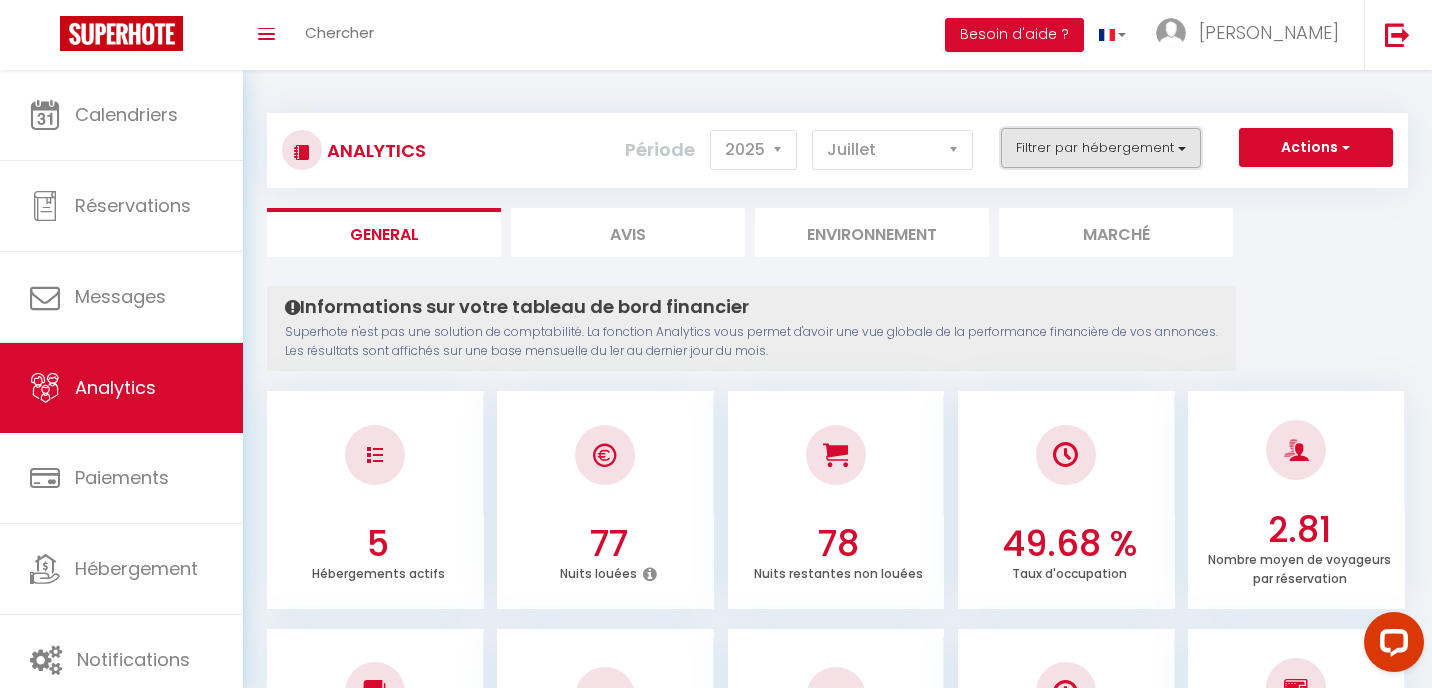 click on "Filtrer par hébergement" at bounding box center (1101, 148) 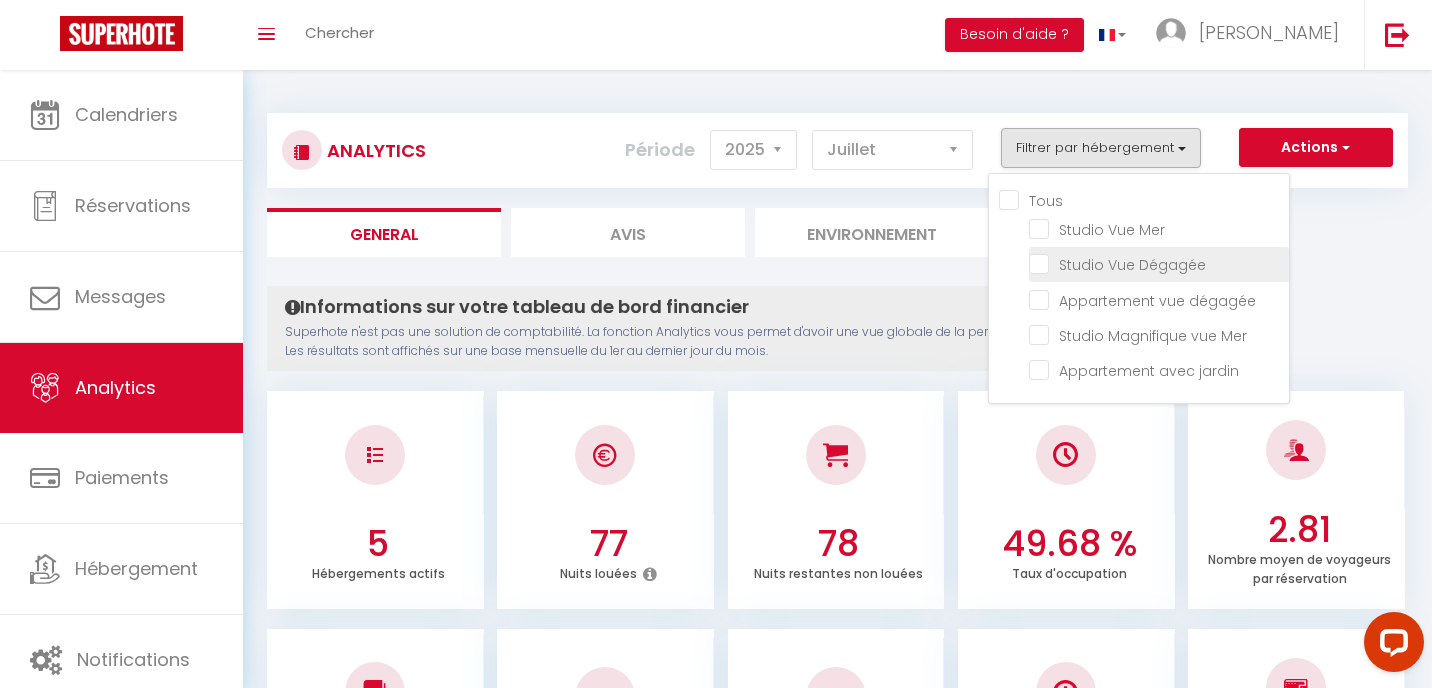 click at bounding box center (1159, 263) 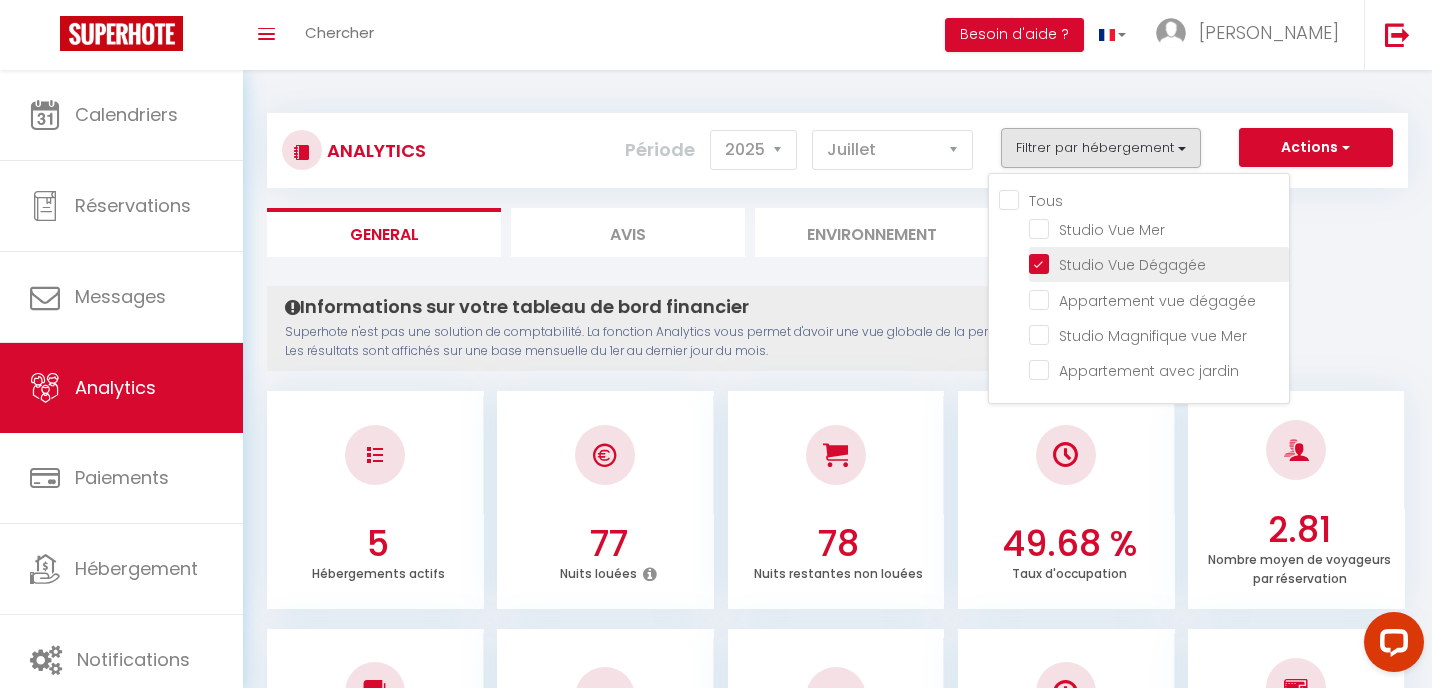 checkbox on "false" 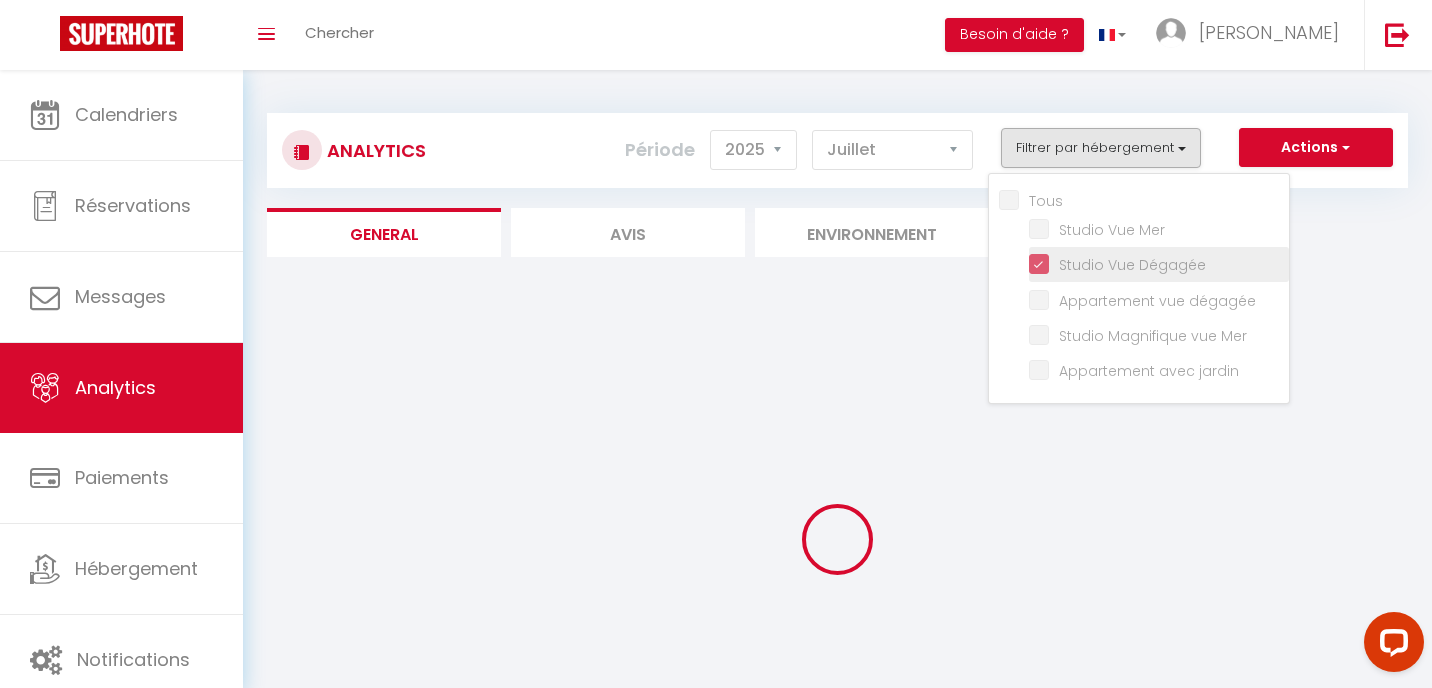 checkbox on "false" 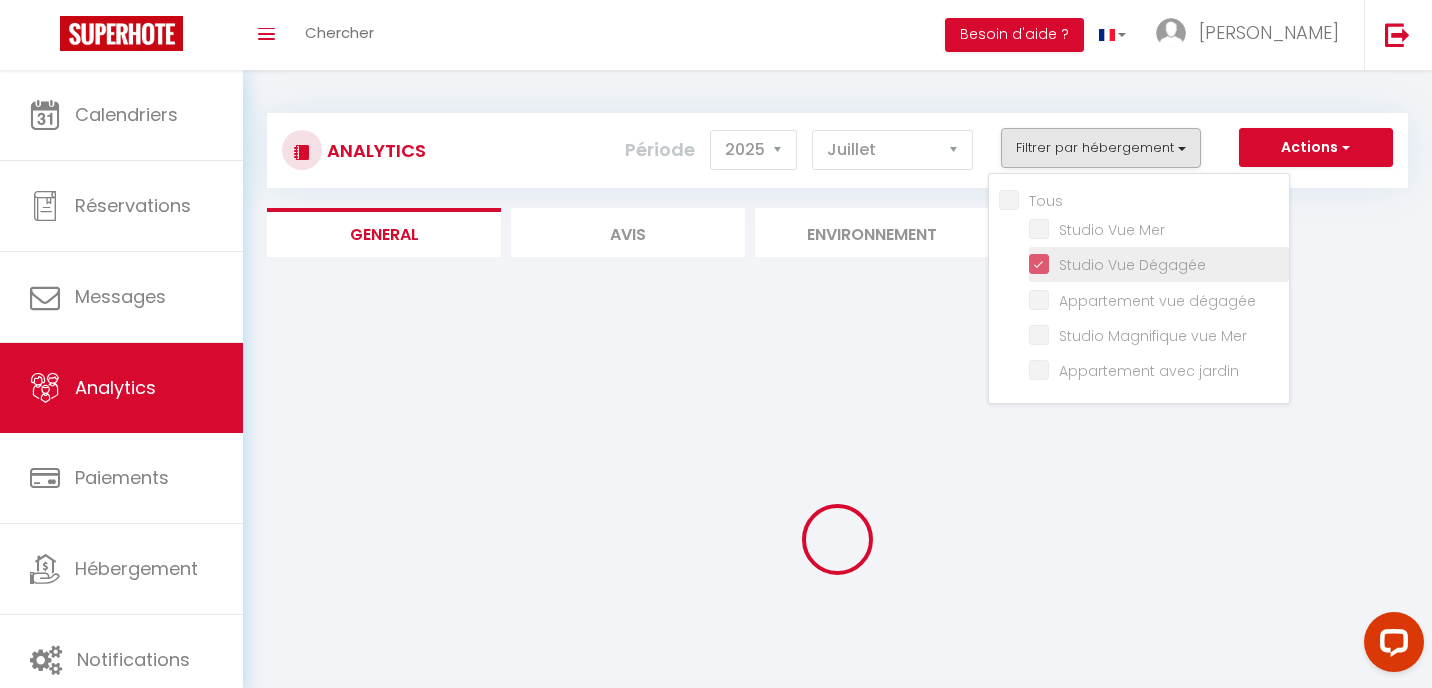 checkbox on "false" 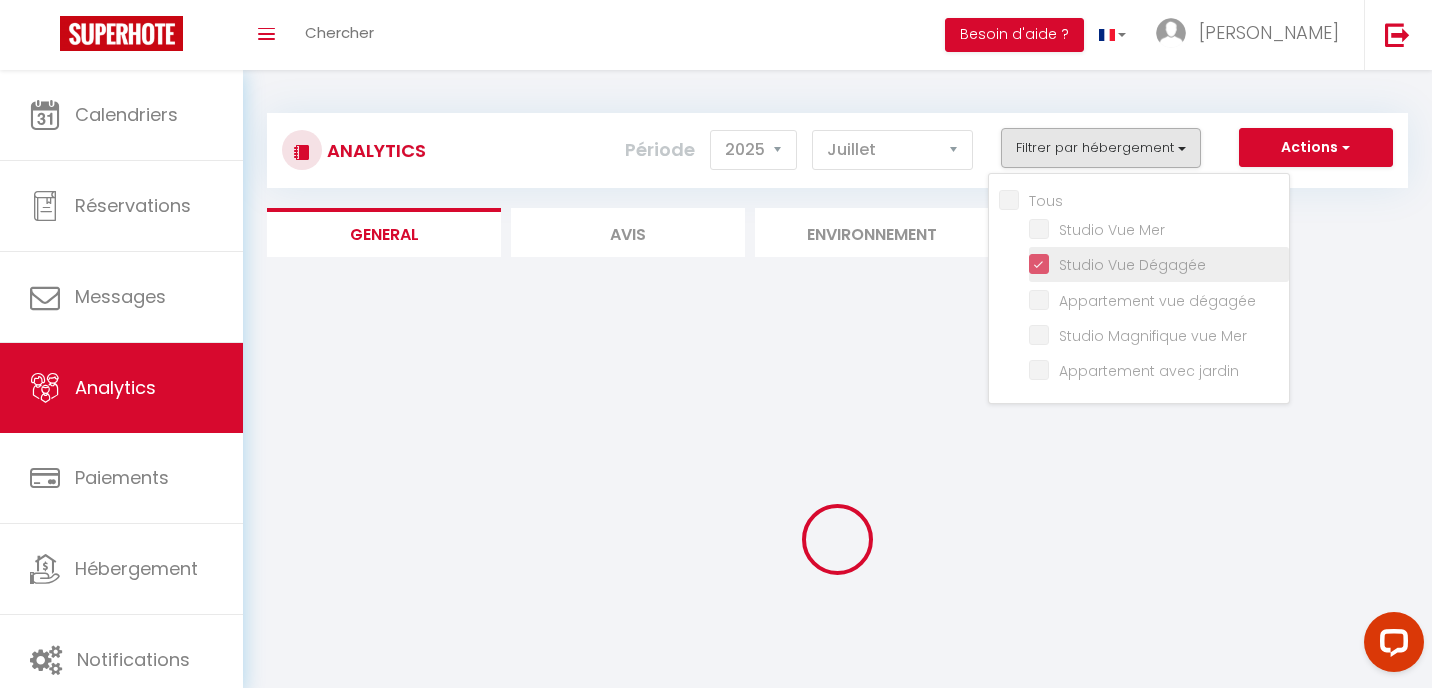 checkbox on "false" 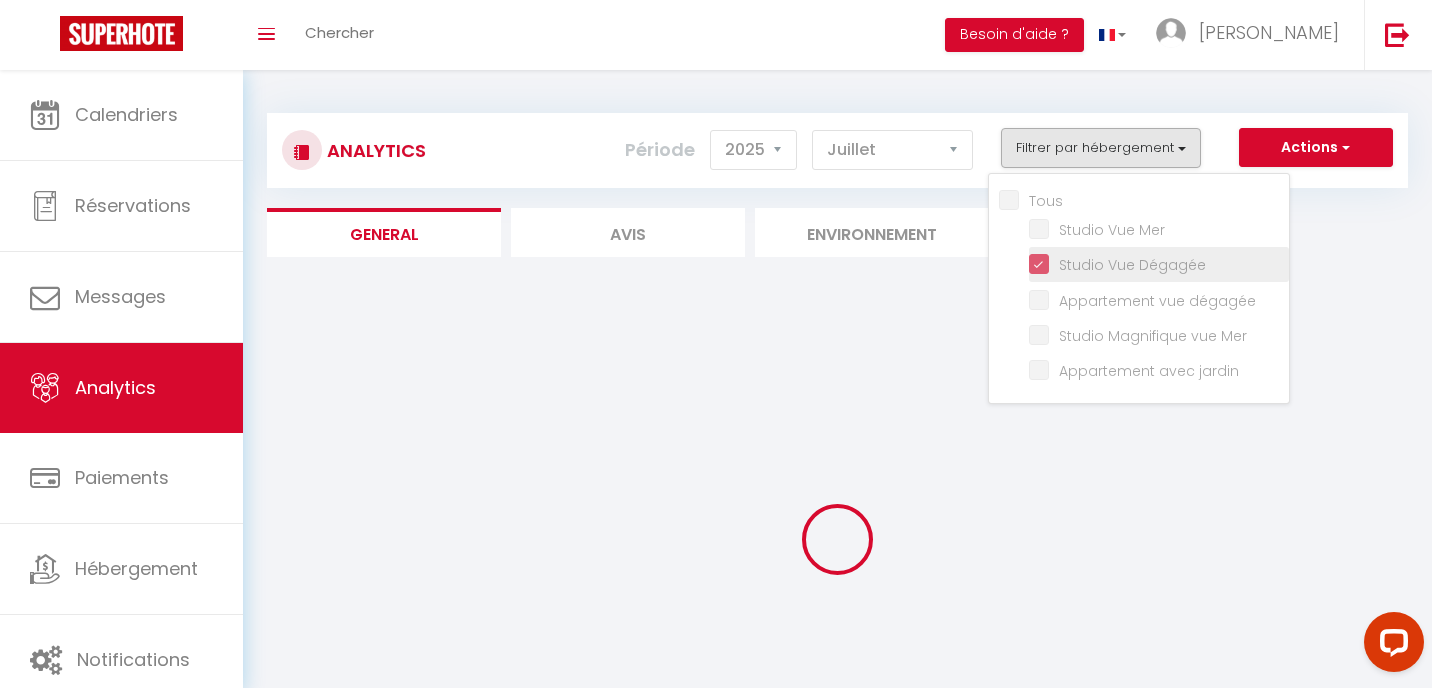 checkbox on "false" 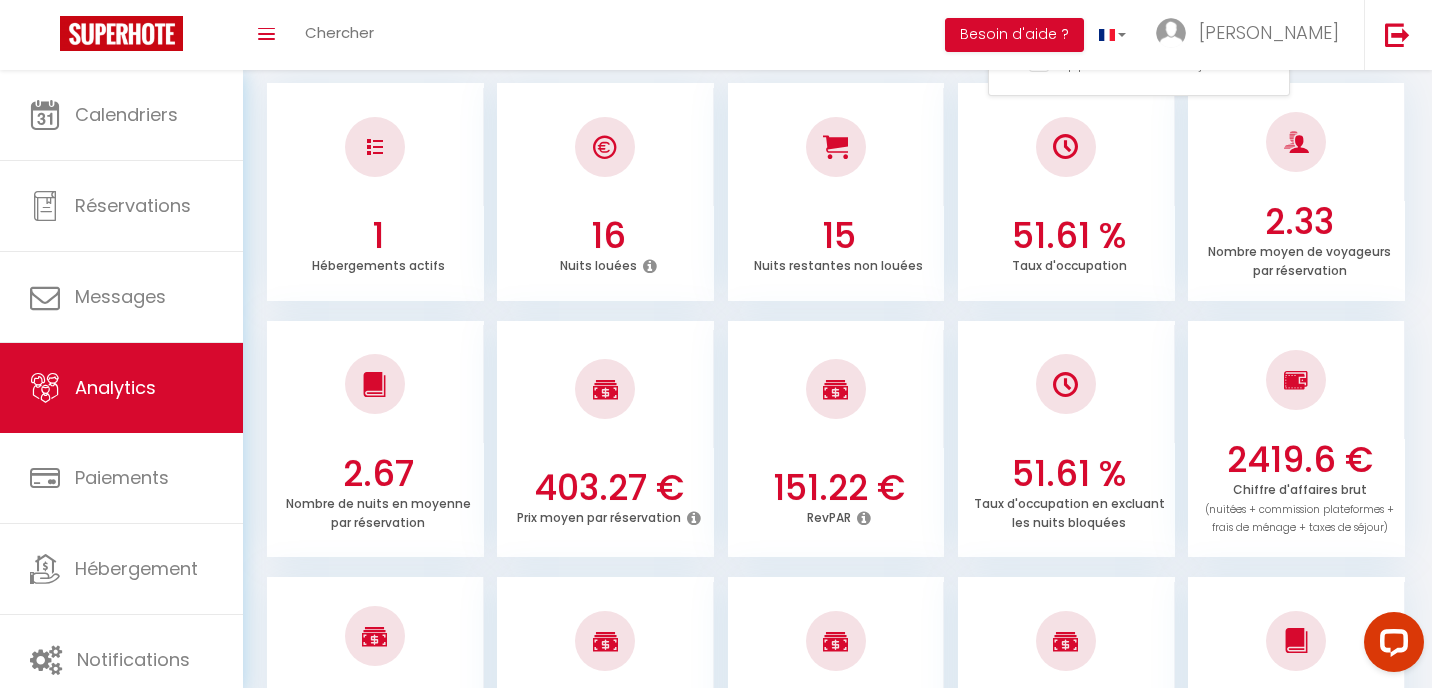 scroll, scrollTop: 0, scrollLeft: 0, axis: both 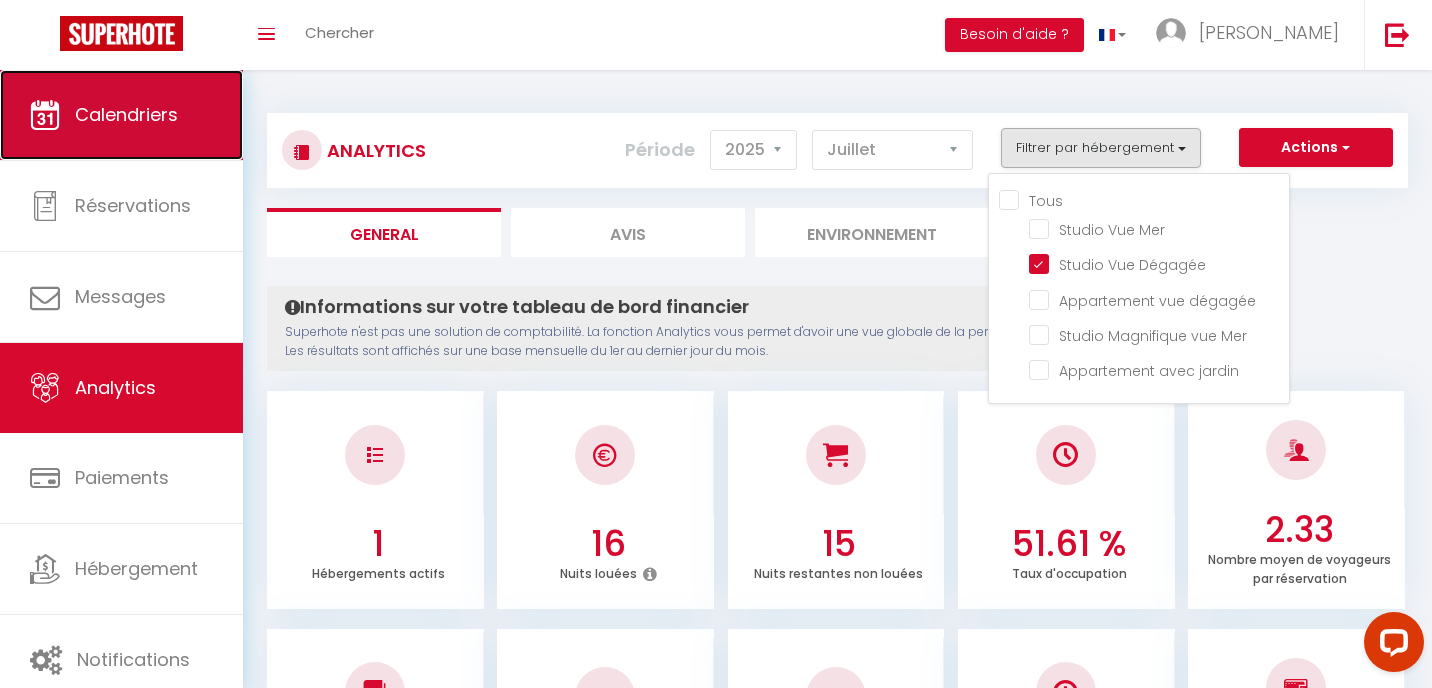 click on "Calendriers" at bounding box center (126, 114) 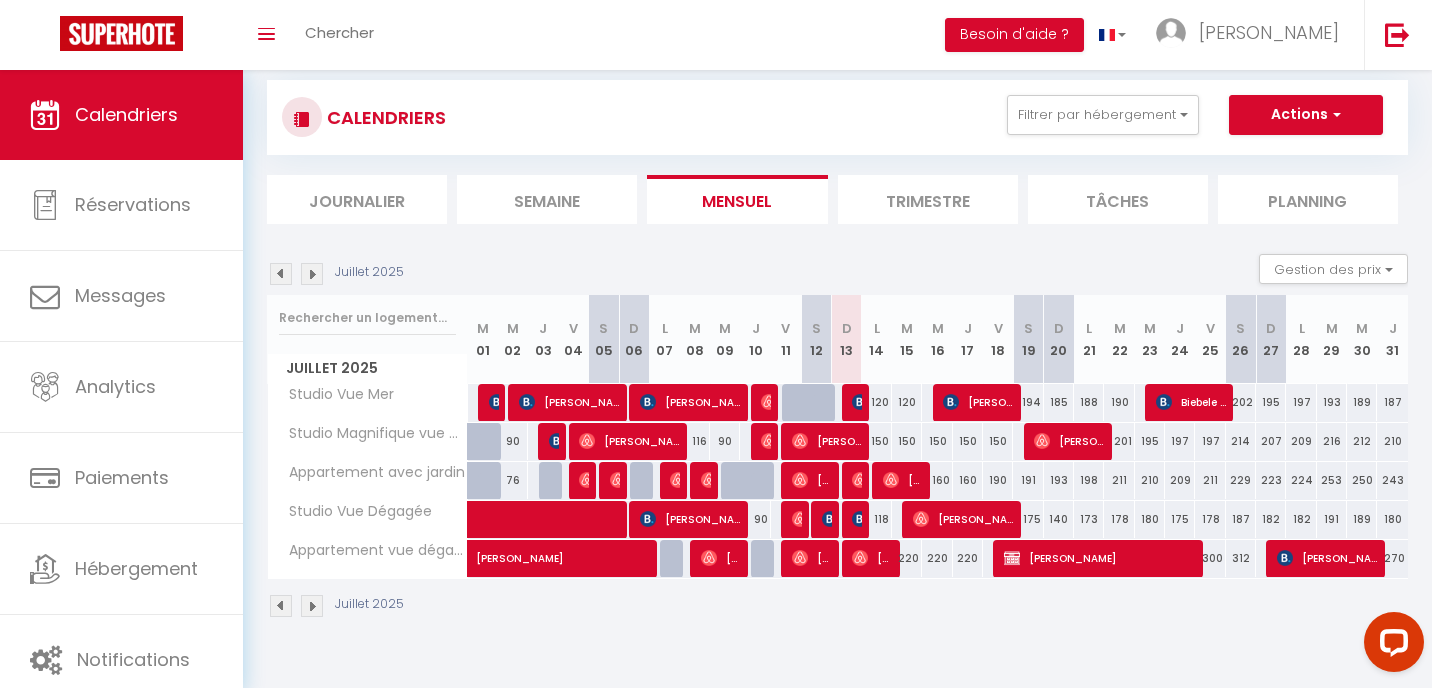 scroll, scrollTop: 39, scrollLeft: 0, axis: vertical 